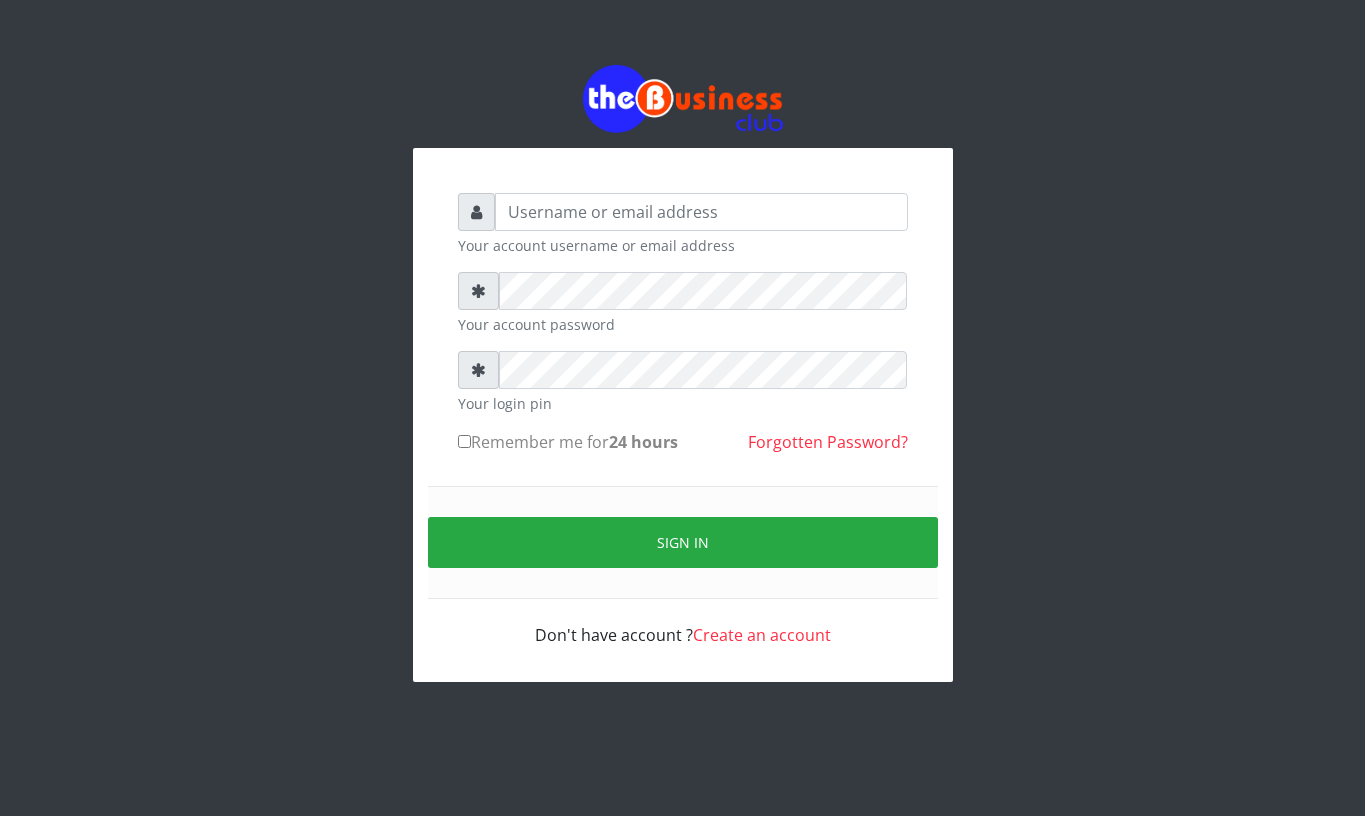 scroll, scrollTop: 0, scrollLeft: 0, axis: both 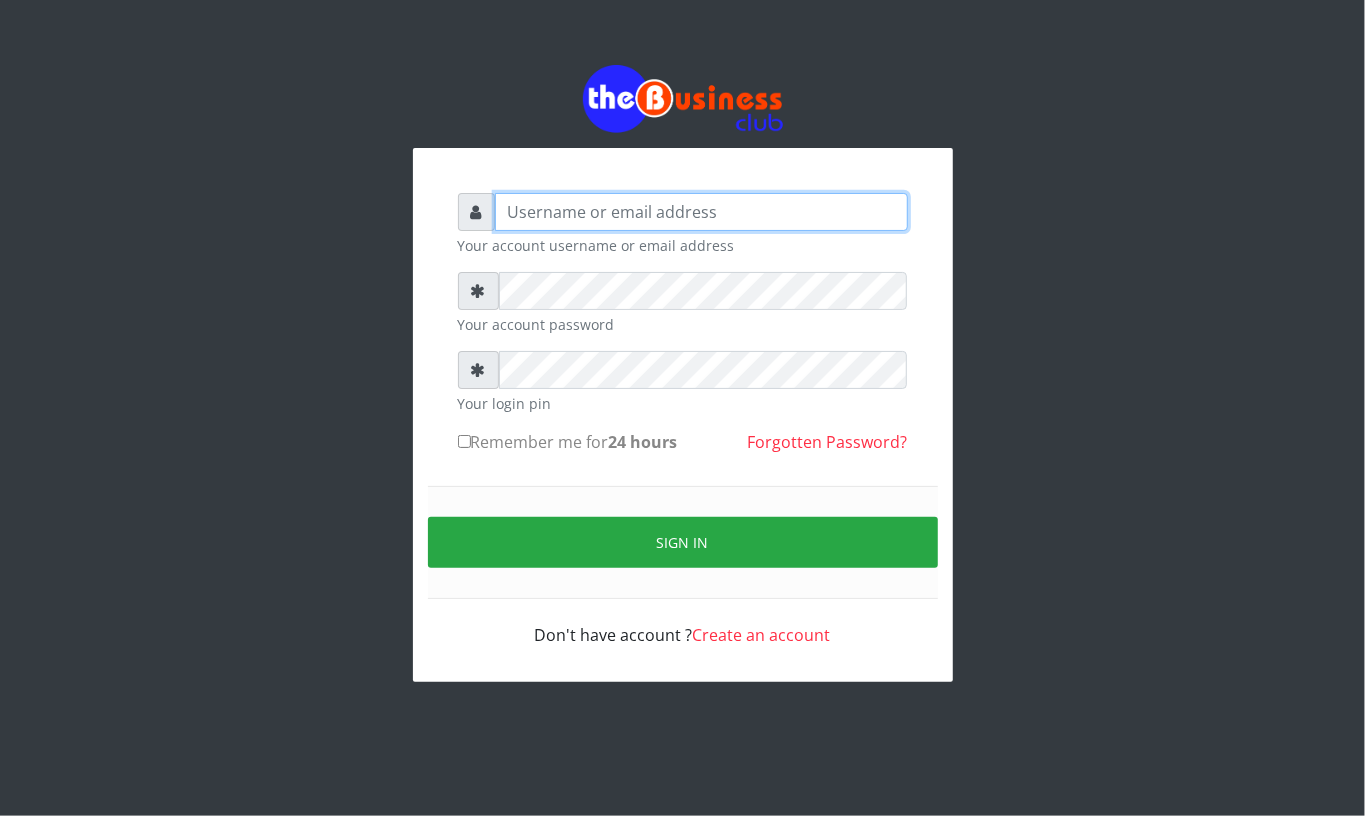 type on "[LAST]" 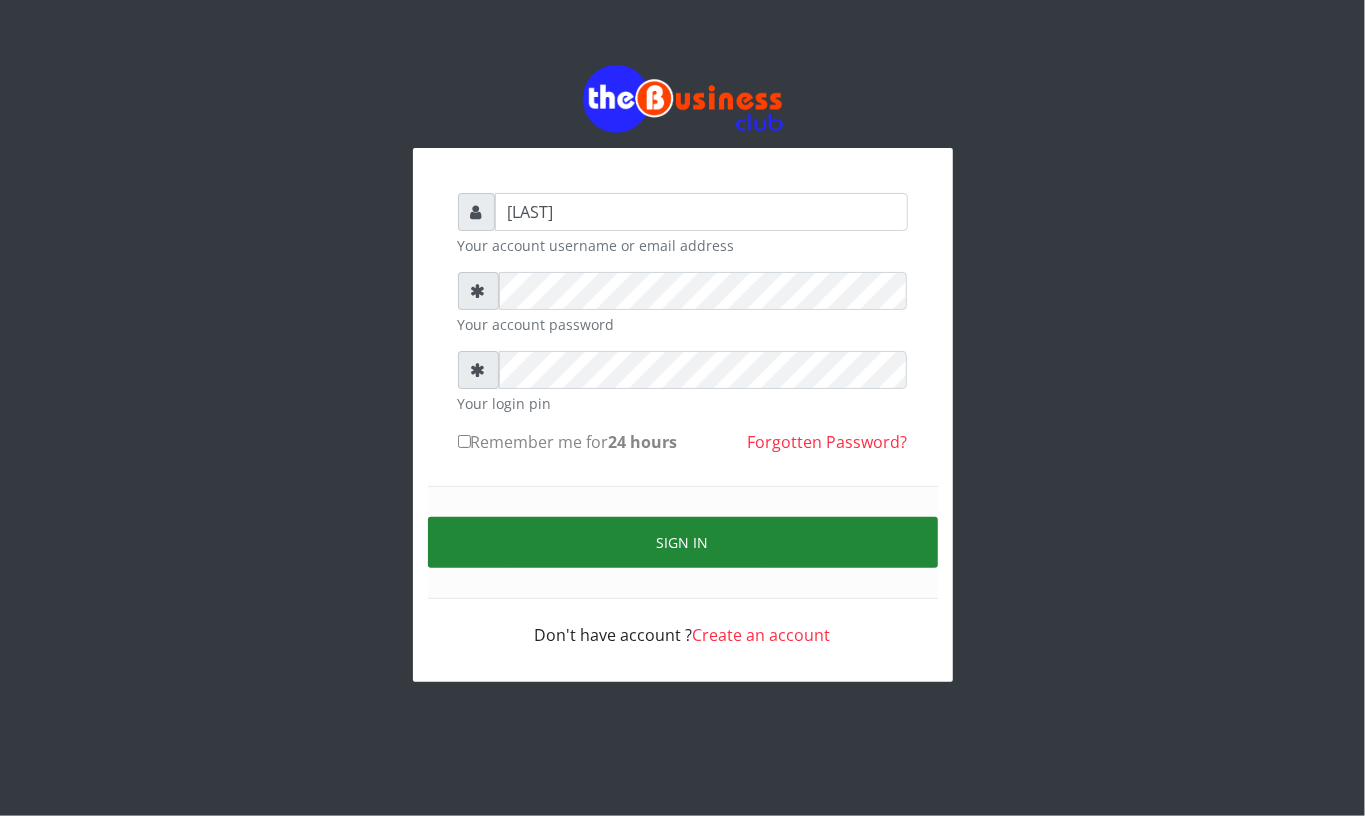 click on "Sign in" at bounding box center (683, 542) 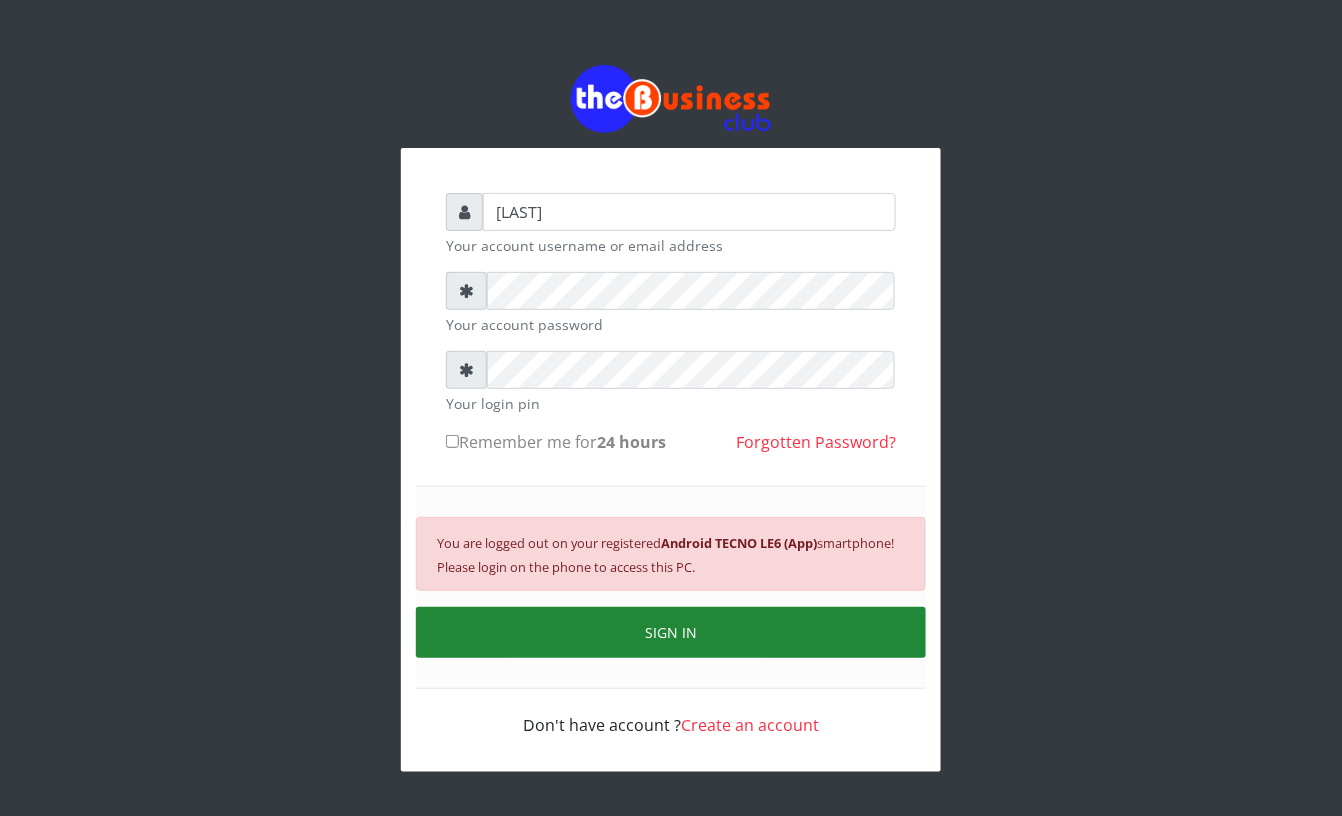 click on "SIGN IN" at bounding box center (671, 632) 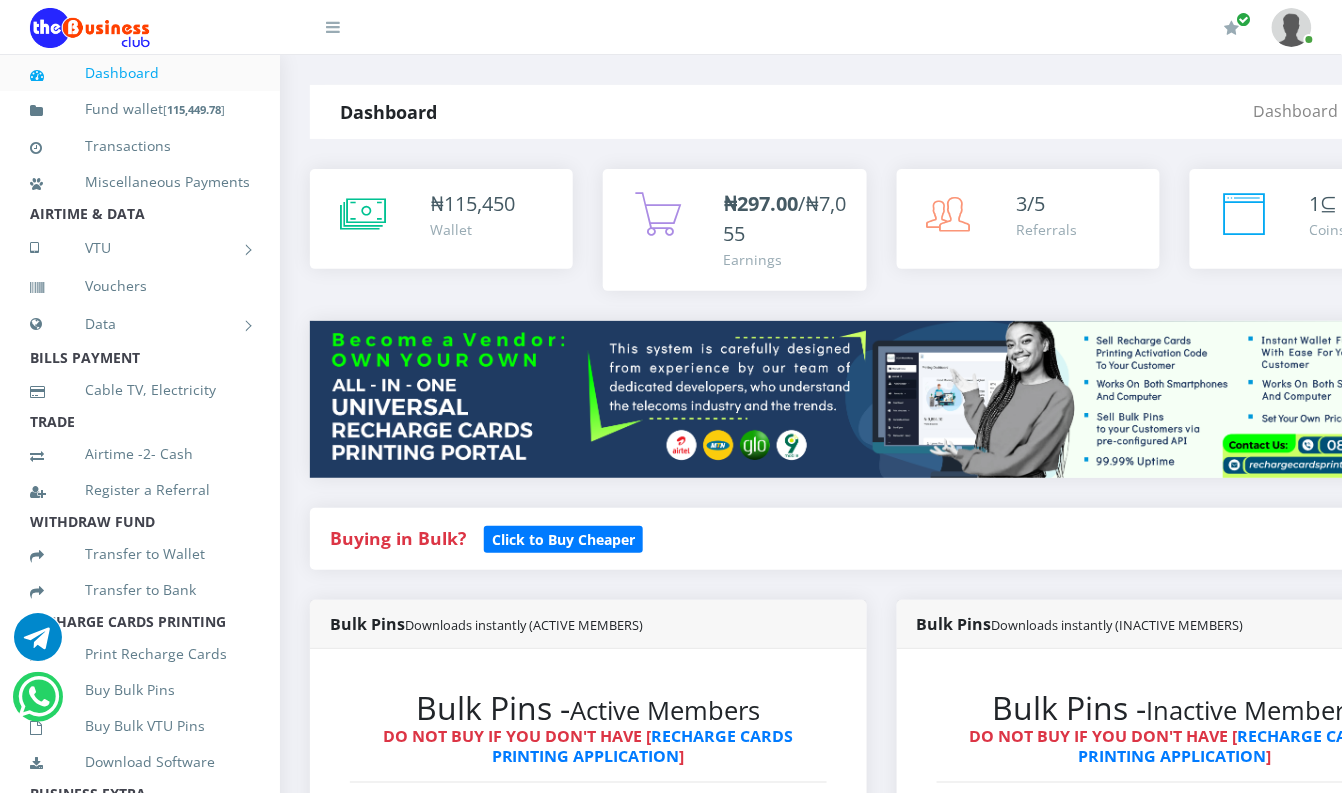 scroll, scrollTop: 0, scrollLeft: 0, axis: both 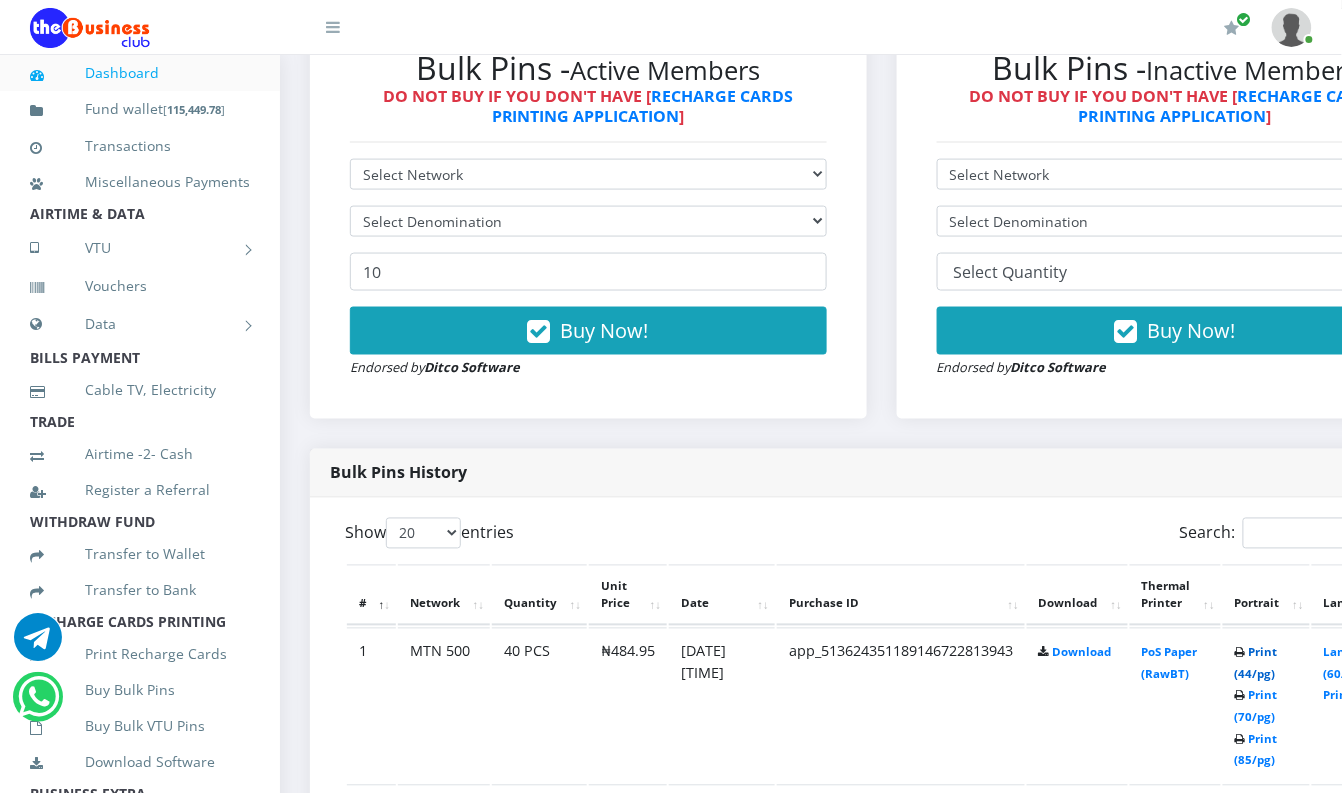 click on "Print (44/pg)" at bounding box center [1256, 663] 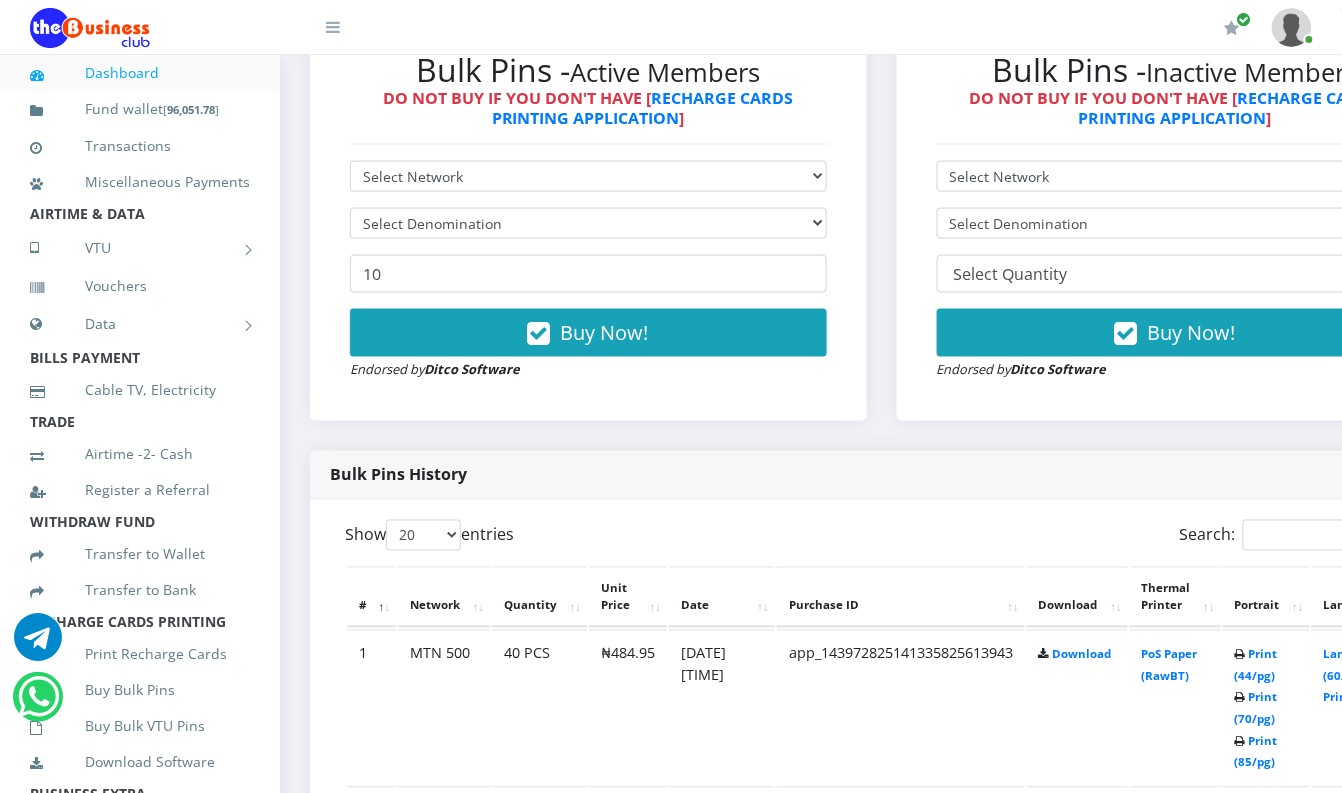 scroll, scrollTop: 0, scrollLeft: 0, axis: both 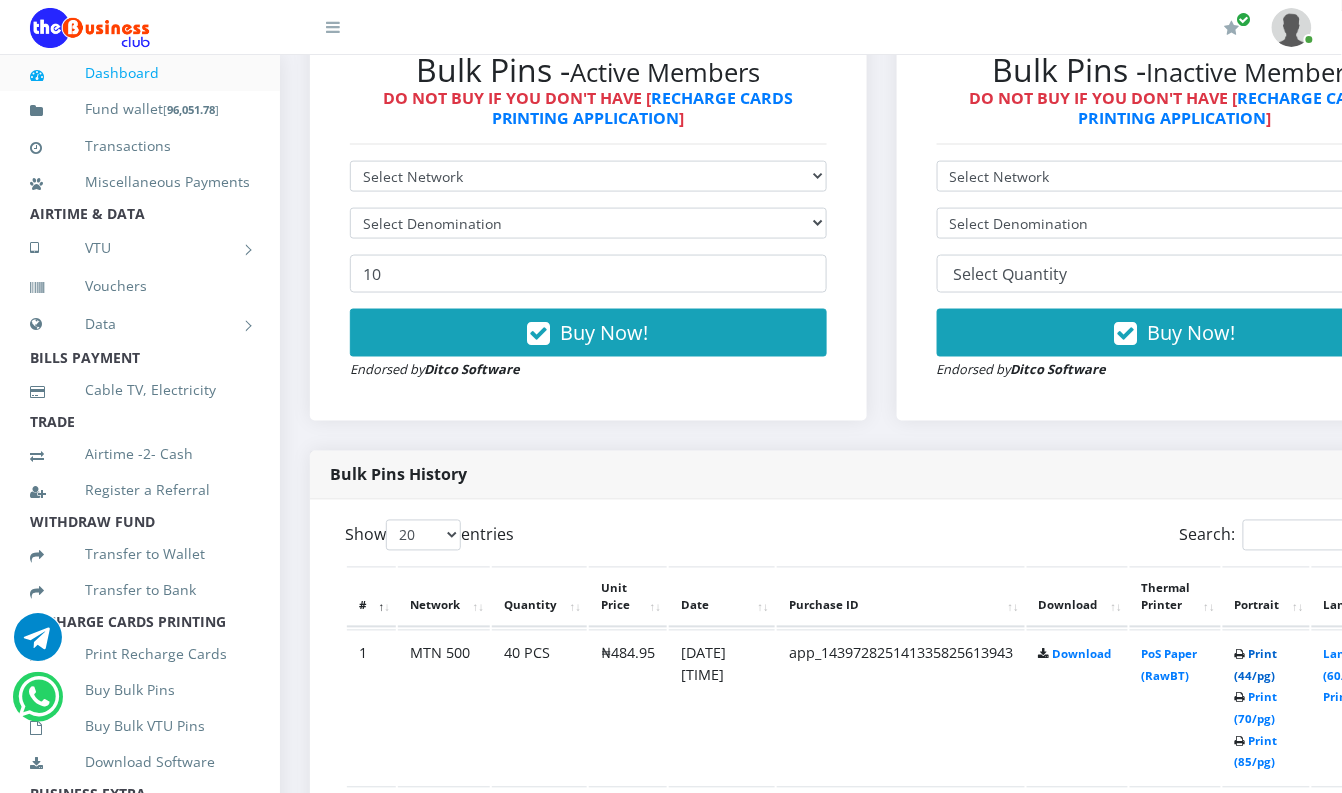 click on "Print (44/pg)" at bounding box center [1256, 665] 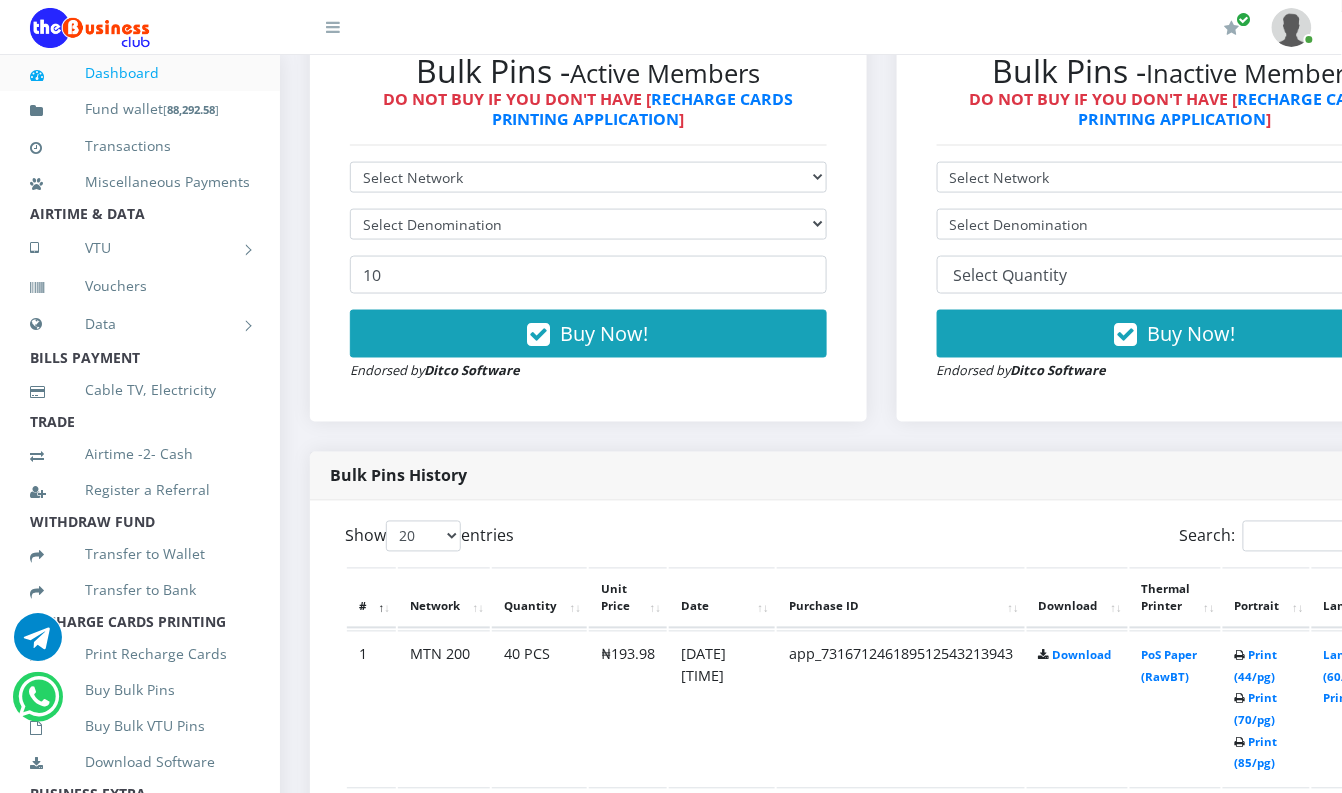 scroll, scrollTop: 0, scrollLeft: 0, axis: both 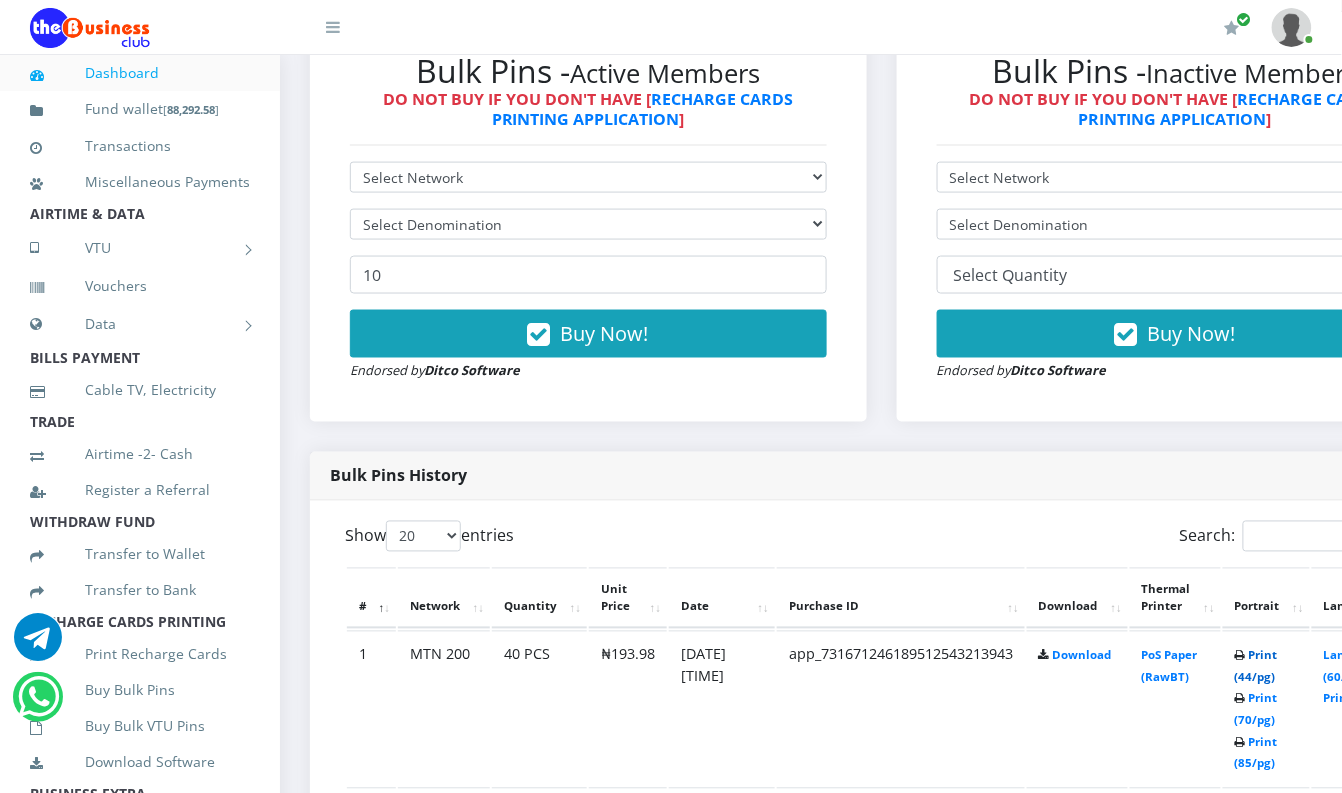 click on "Print (44/pg)" at bounding box center (1256, 666) 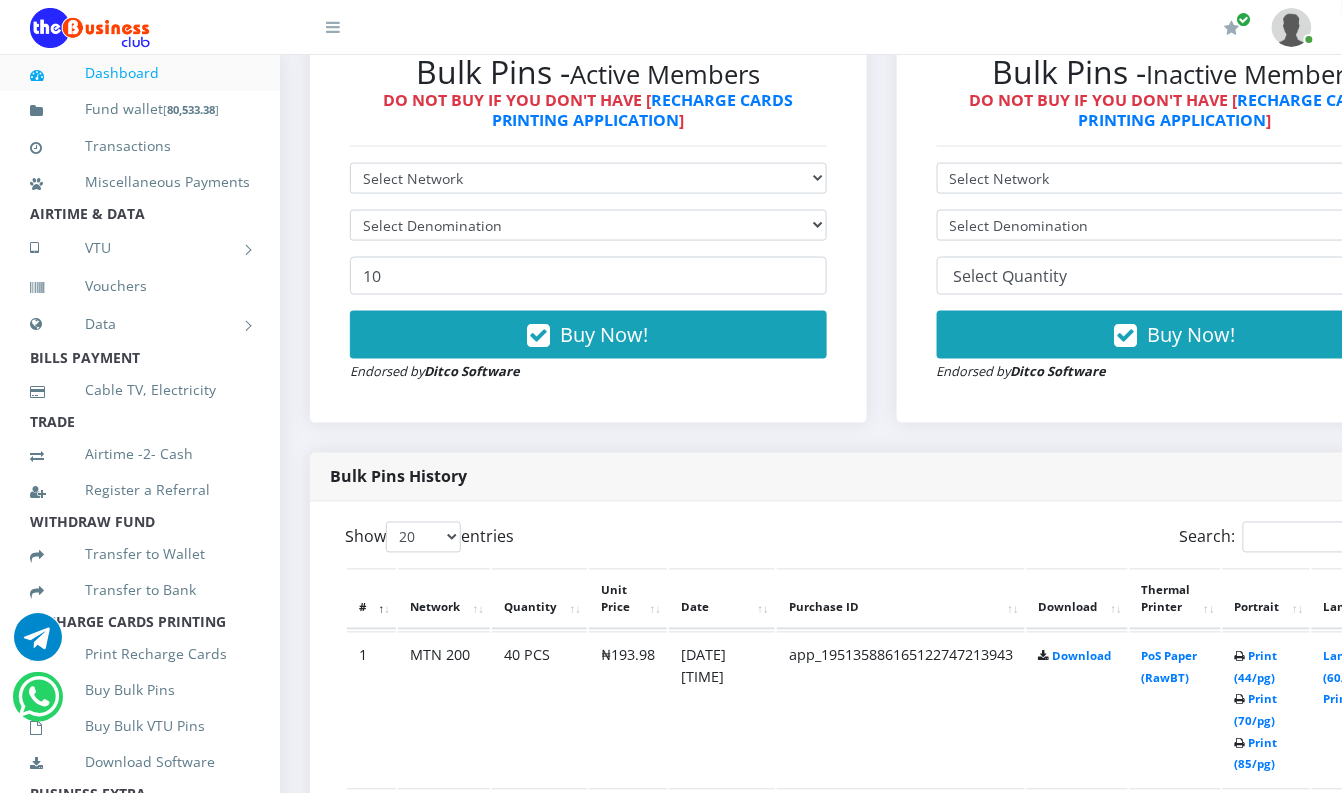 scroll, scrollTop: 0, scrollLeft: 0, axis: both 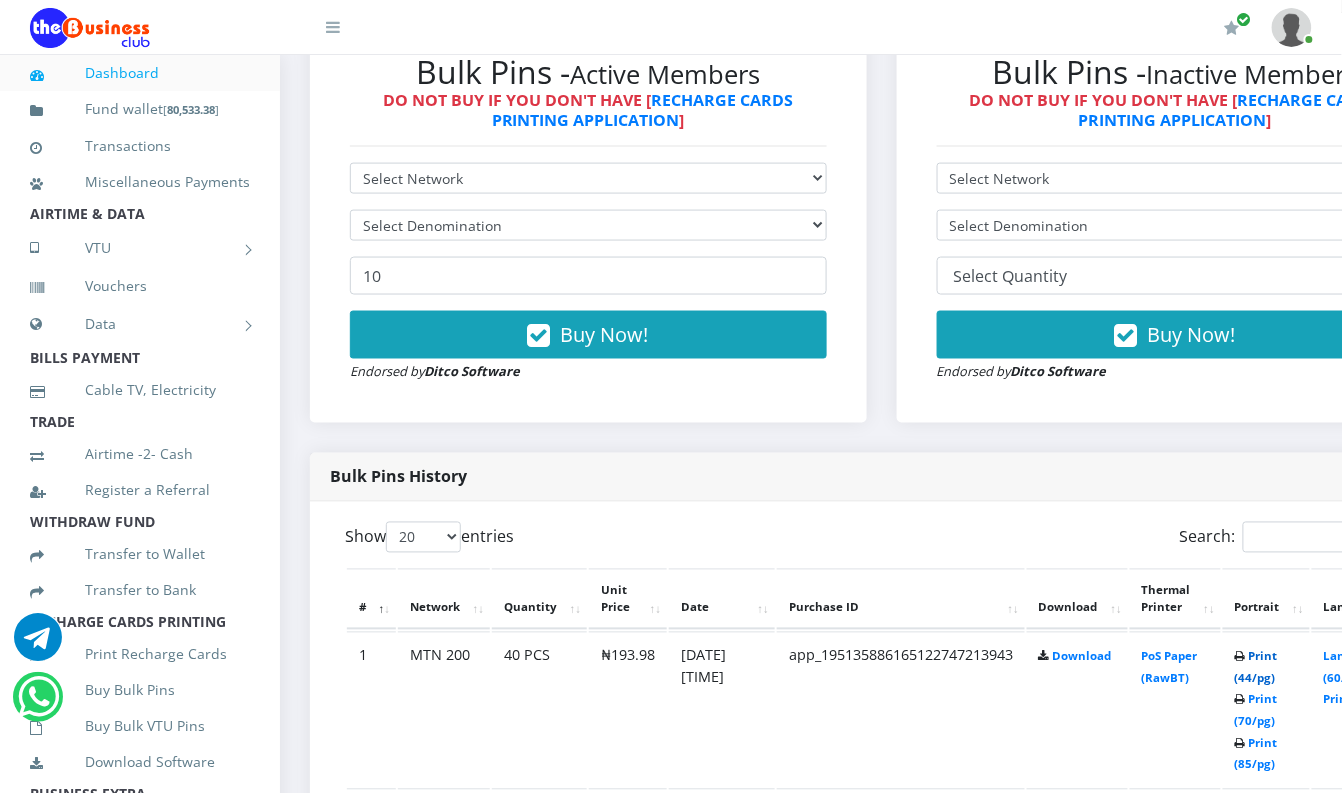 click on "Print (44/pg)" at bounding box center [1256, 667] 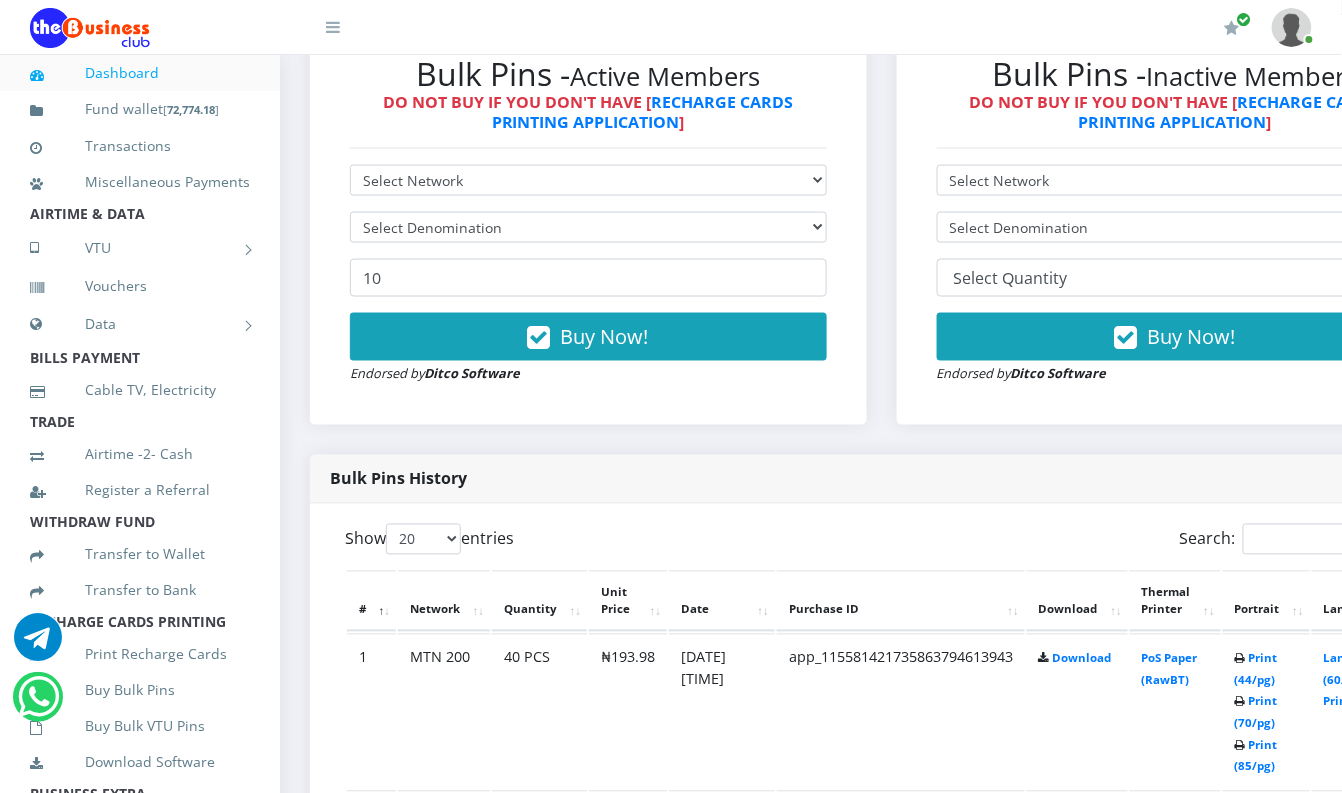 scroll, scrollTop: 0, scrollLeft: 0, axis: both 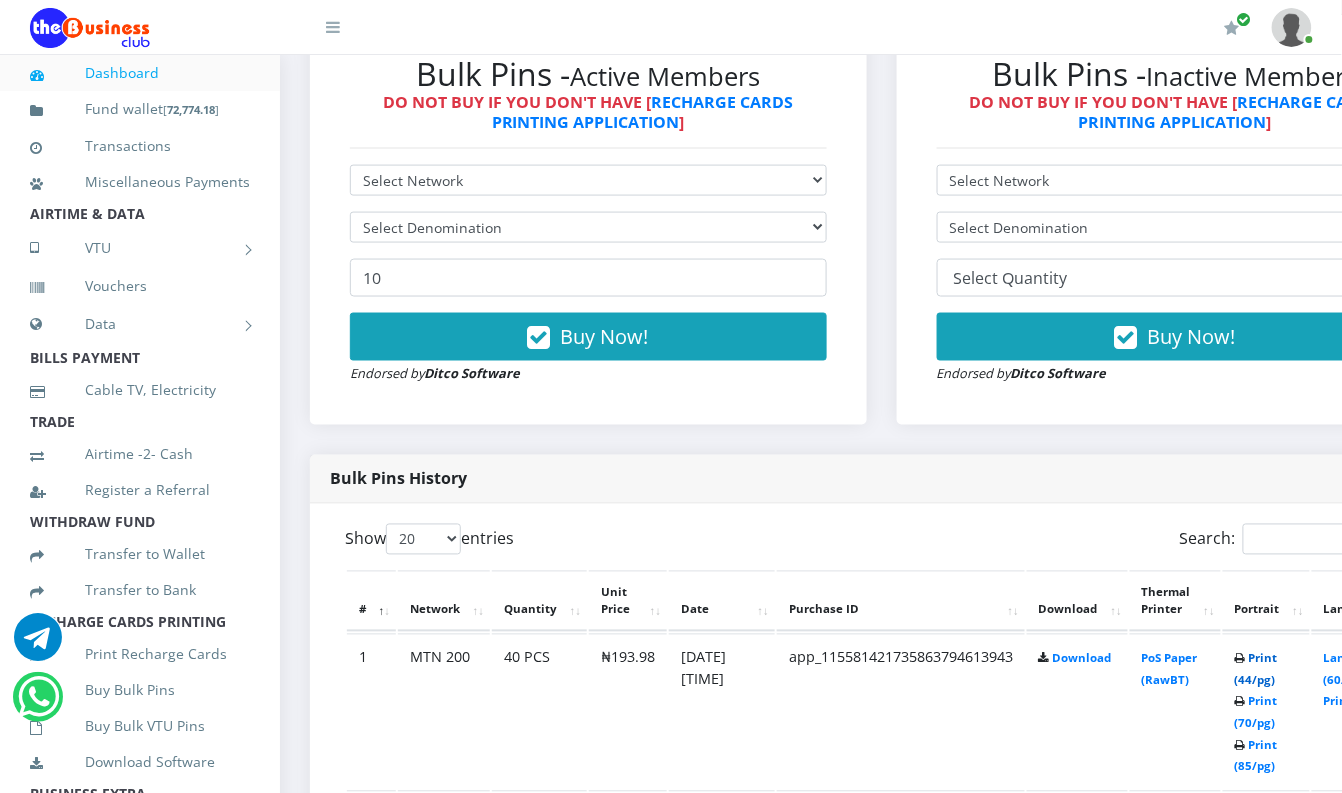 click on "Print (44/pg)" at bounding box center [1256, 669] 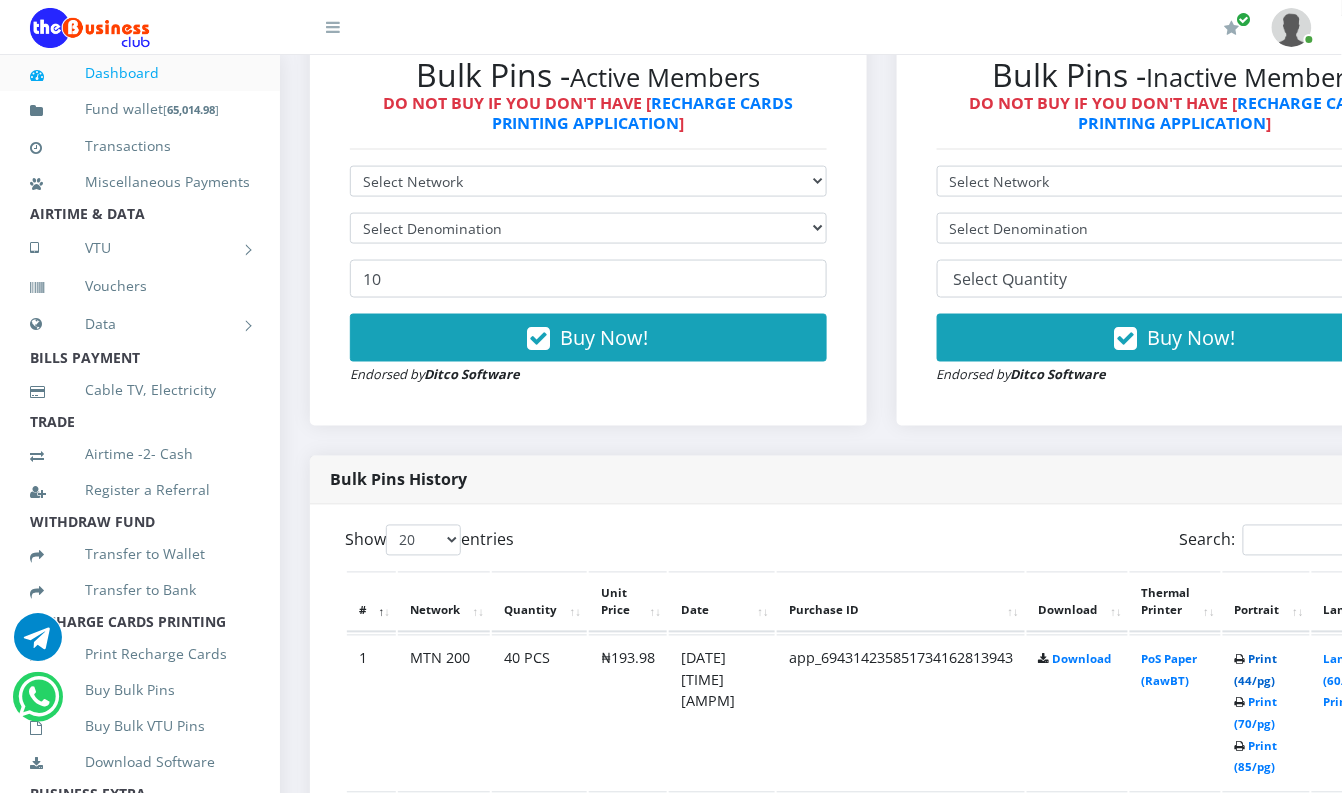 scroll, scrollTop: 0, scrollLeft: 0, axis: both 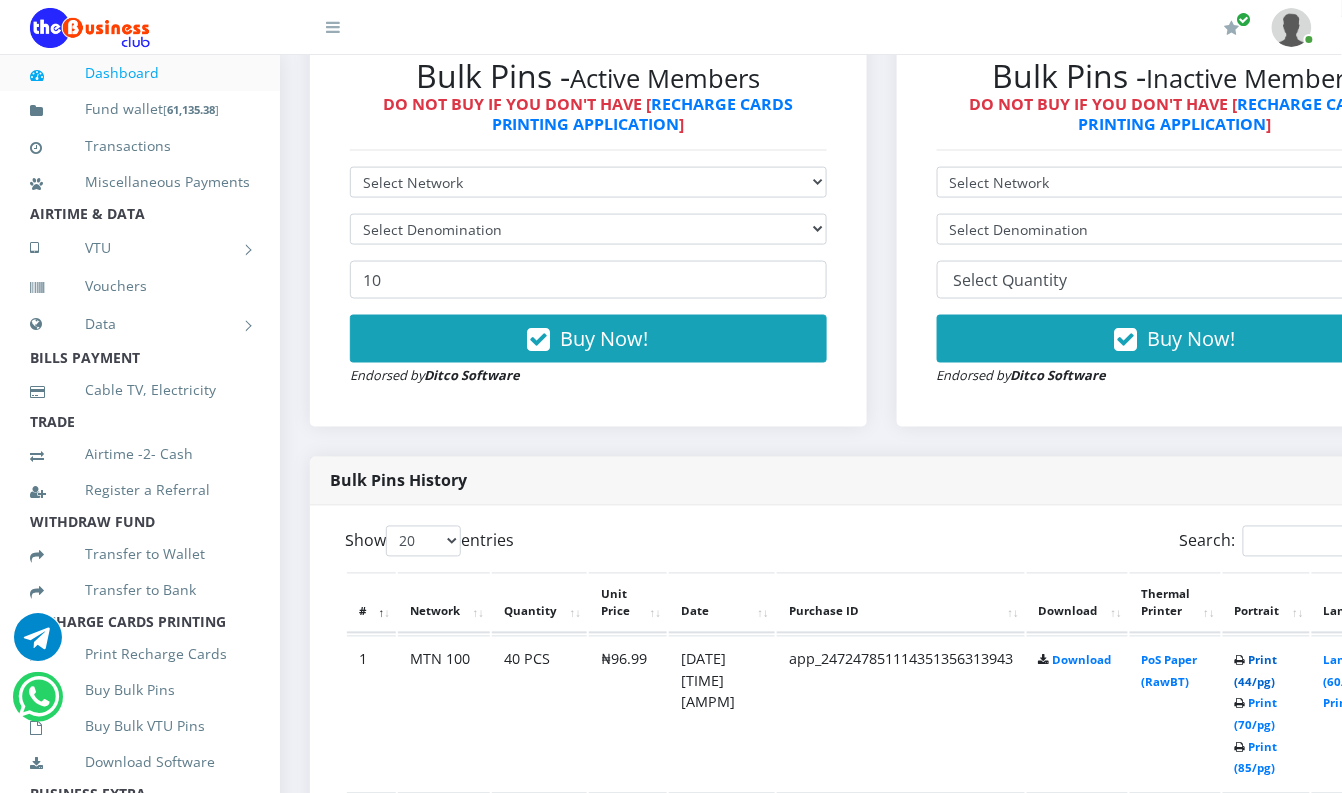 click on "Print (44/pg)" at bounding box center [1256, 671] 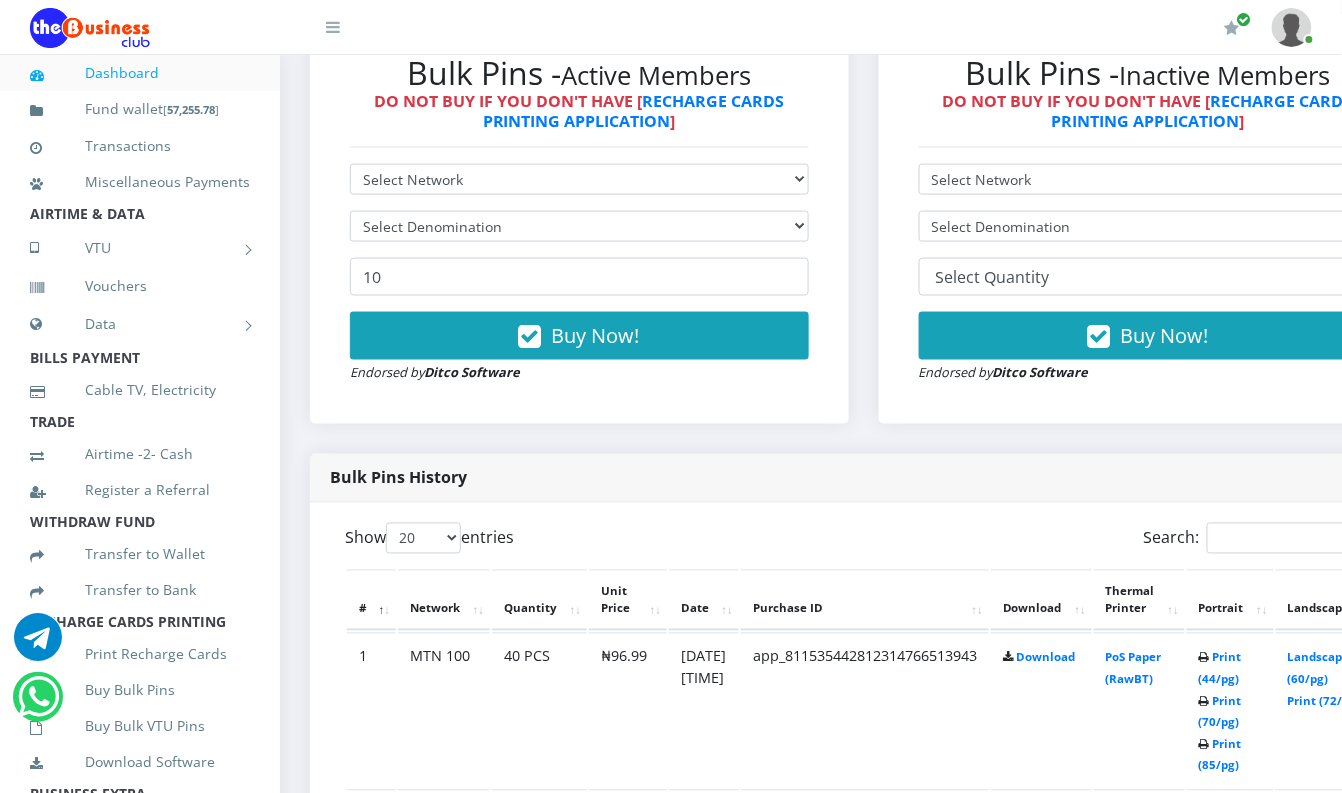 scroll, scrollTop: 0, scrollLeft: 0, axis: both 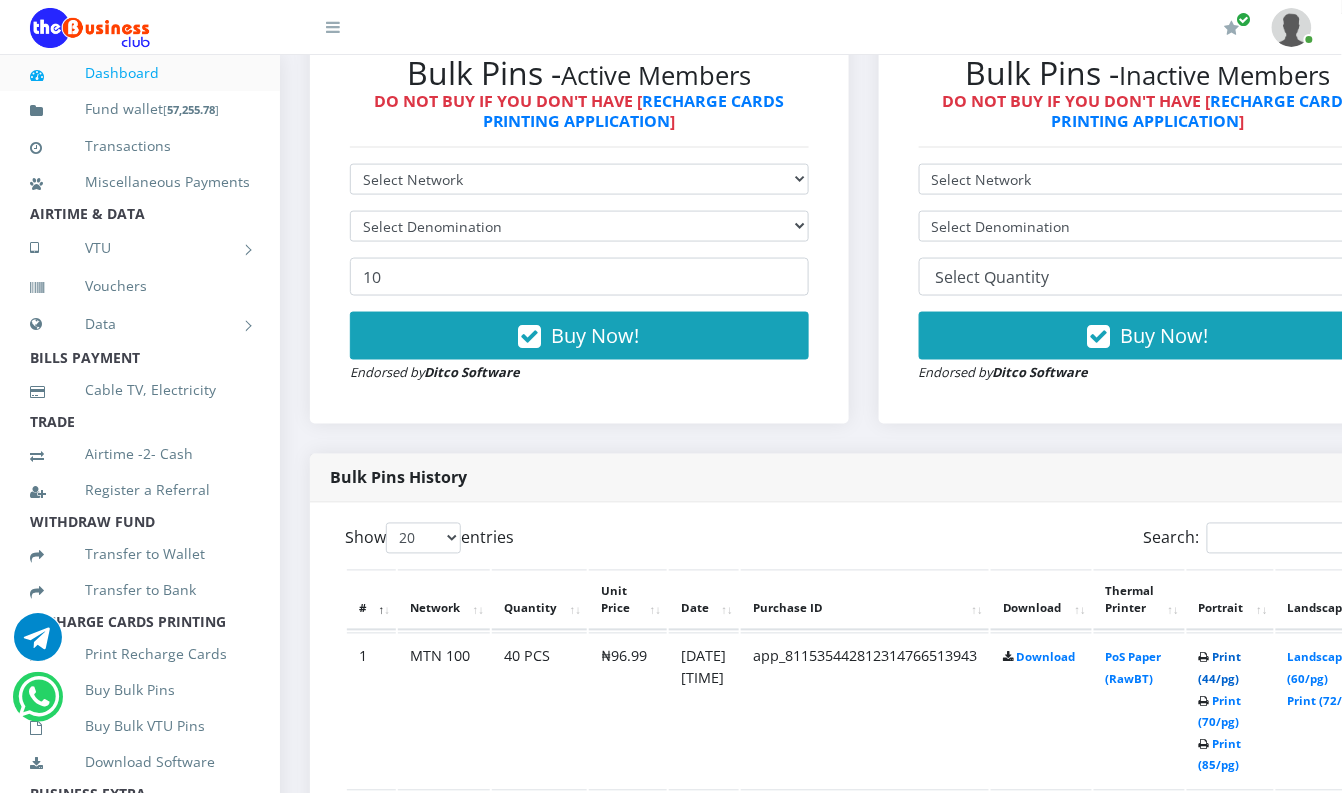 click on "Print (44/pg)" at bounding box center [1220, 668] 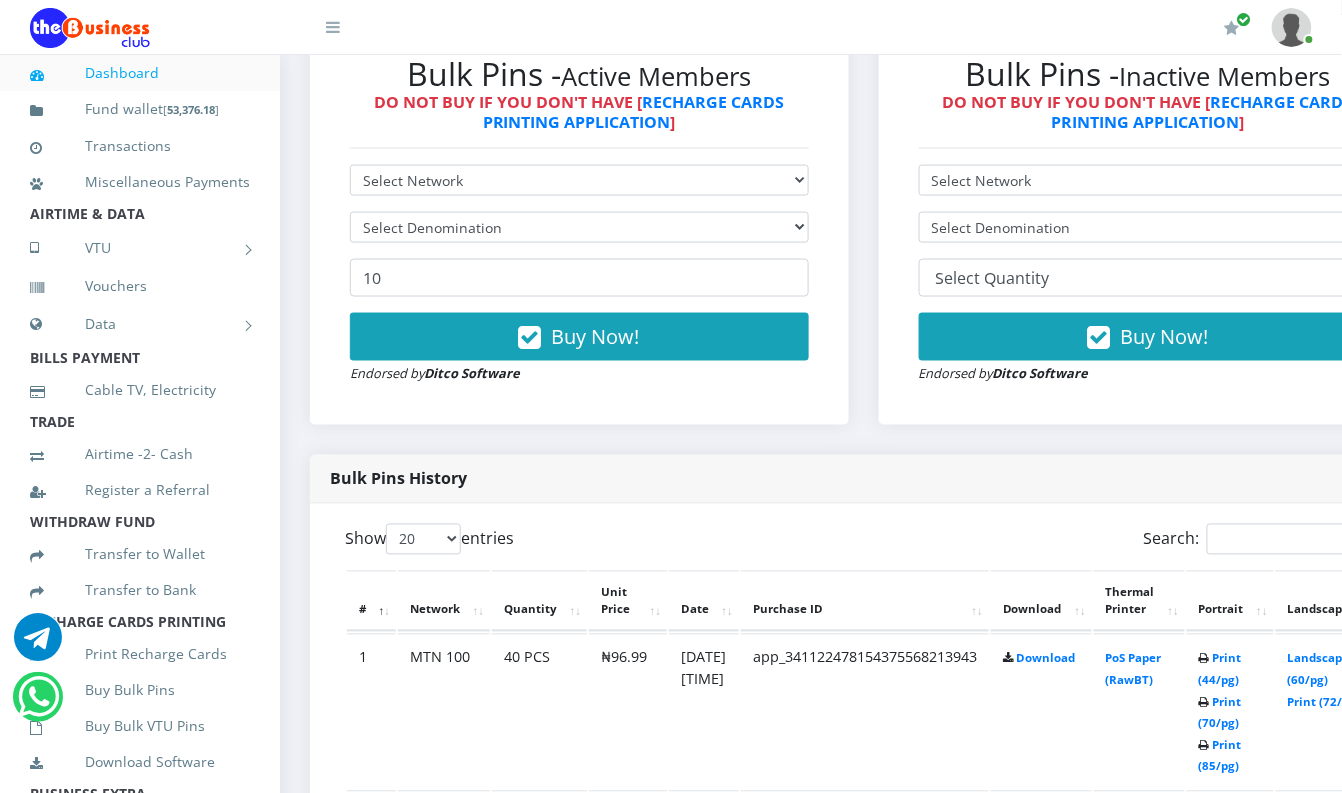 scroll, scrollTop: 0, scrollLeft: 0, axis: both 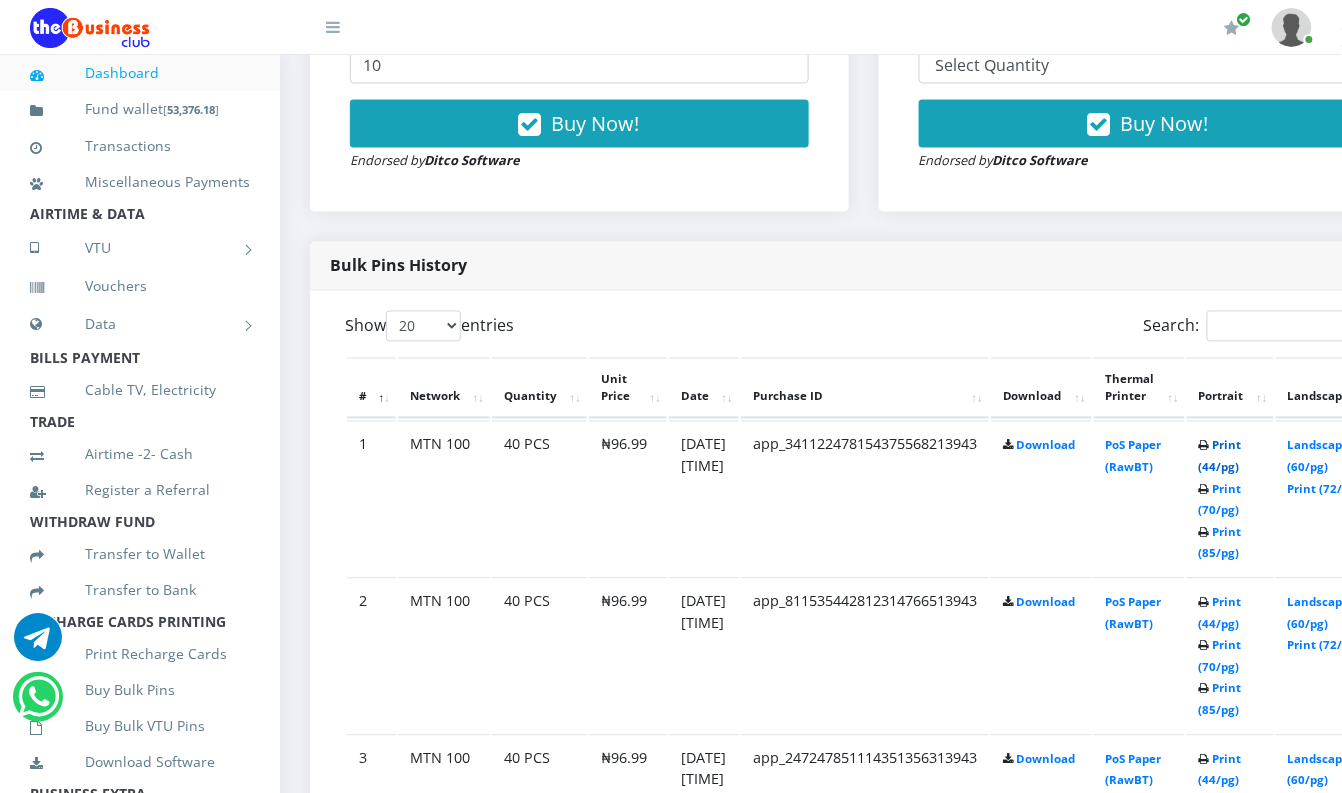 click on "Print (44/pg)" at bounding box center [1220, 456] 